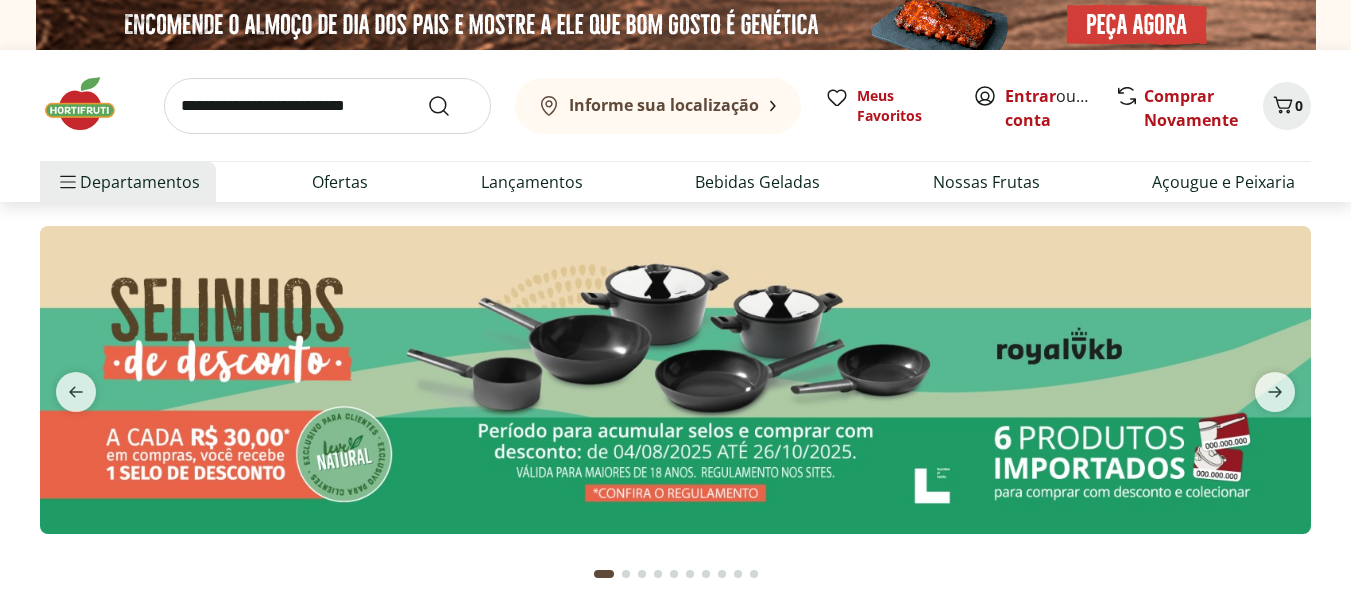 scroll, scrollTop: 0, scrollLeft: 0, axis: both 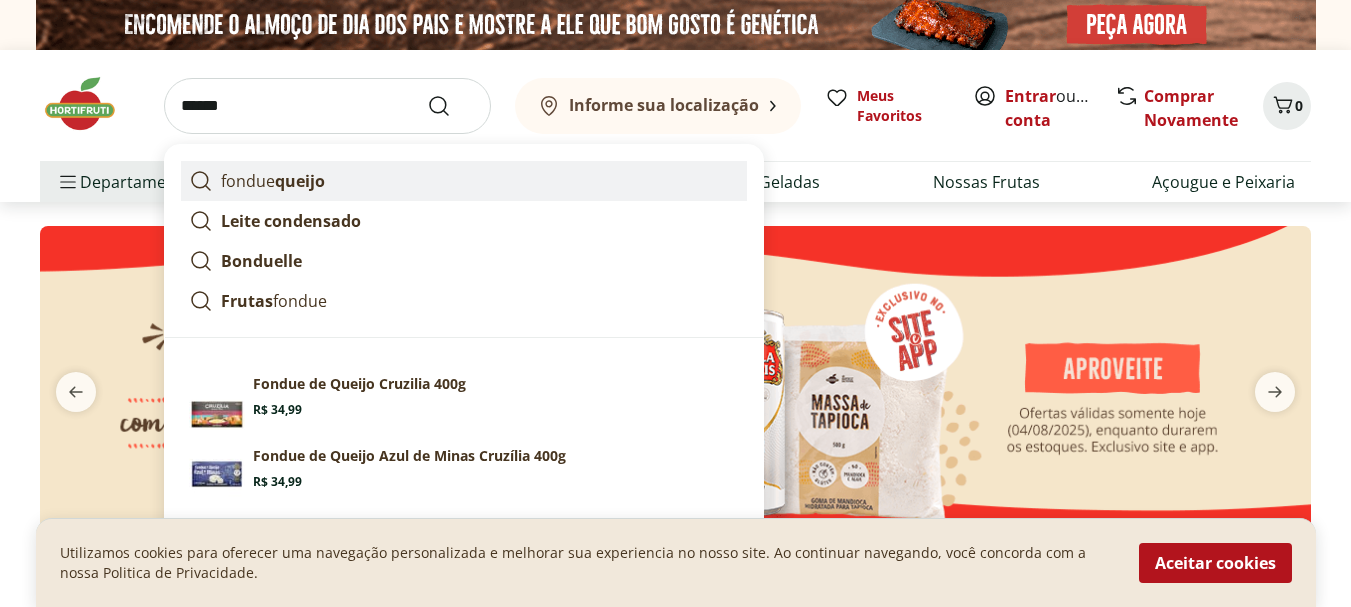 click on "queijo" at bounding box center (300, 181) 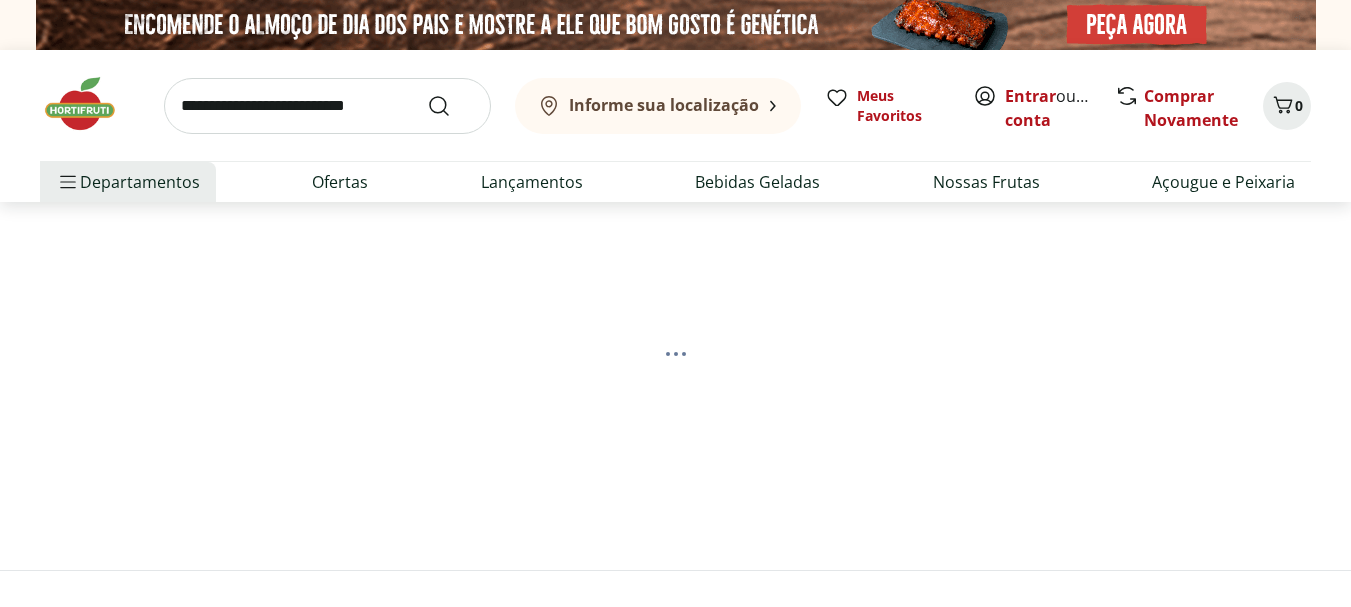 scroll, scrollTop: 0, scrollLeft: 0, axis: both 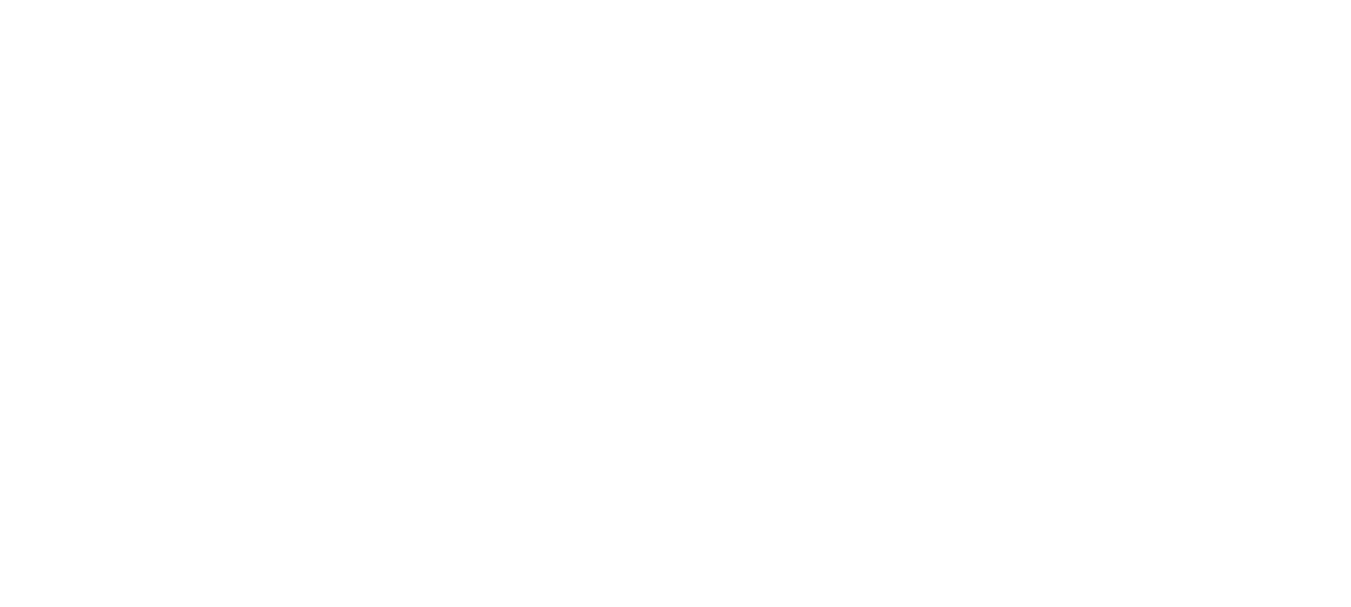 select on "**********" 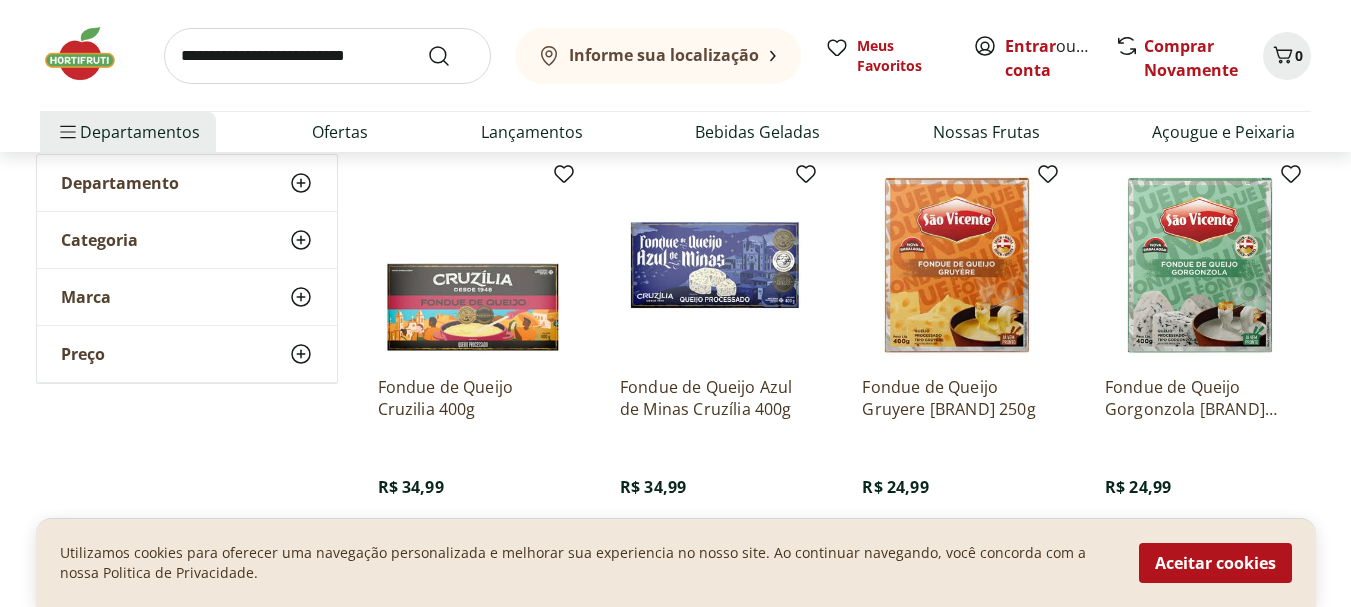 scroll, scrollTop: 385, scrollLeft: 0, axis: vertical 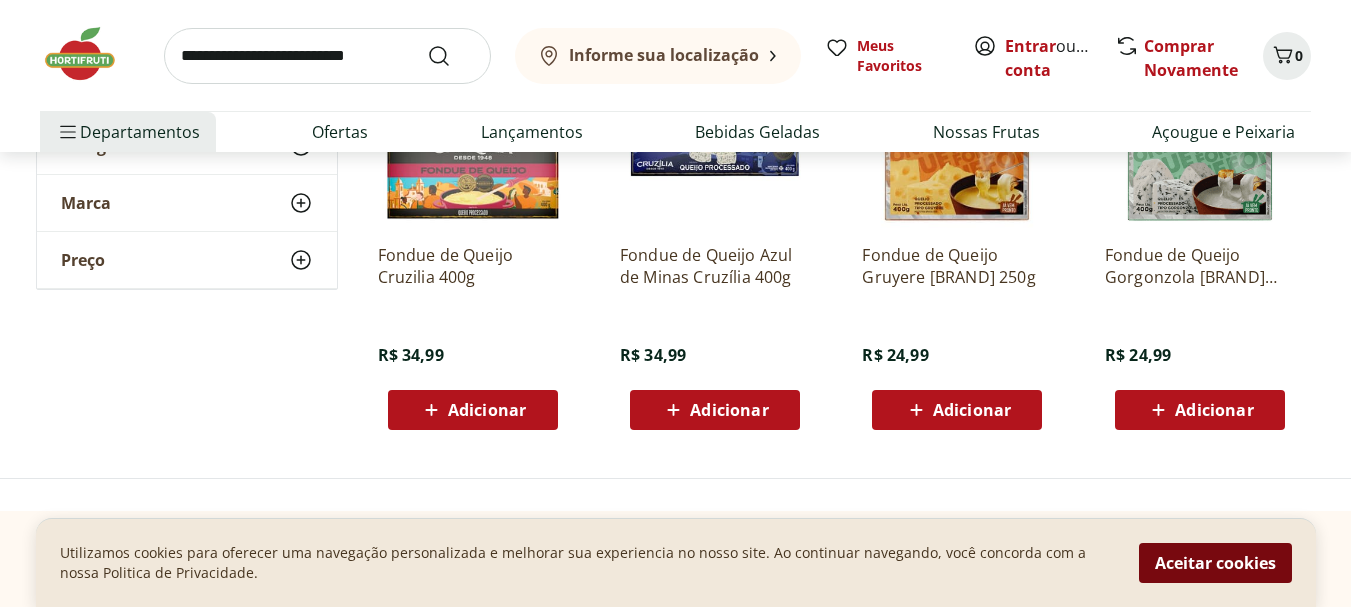 click on "Aceitar cookies" at bounding box center (1215, 563) 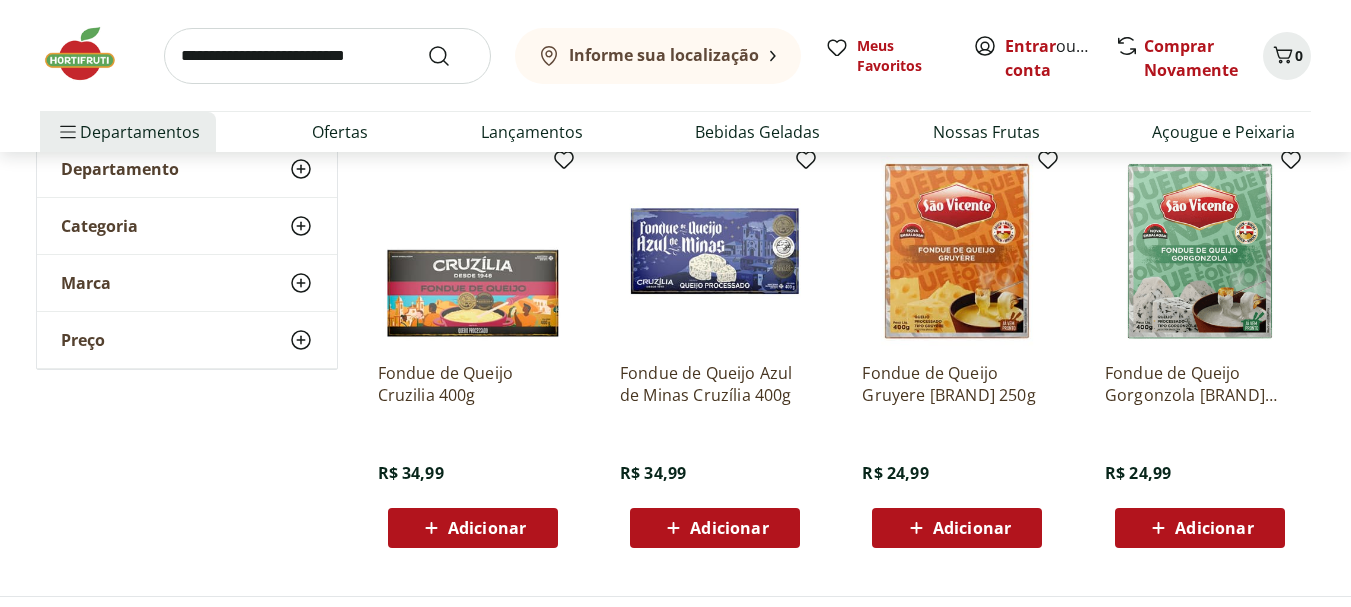scroll, scrollTop: 211, scrollLeft: 0, axis: vertical 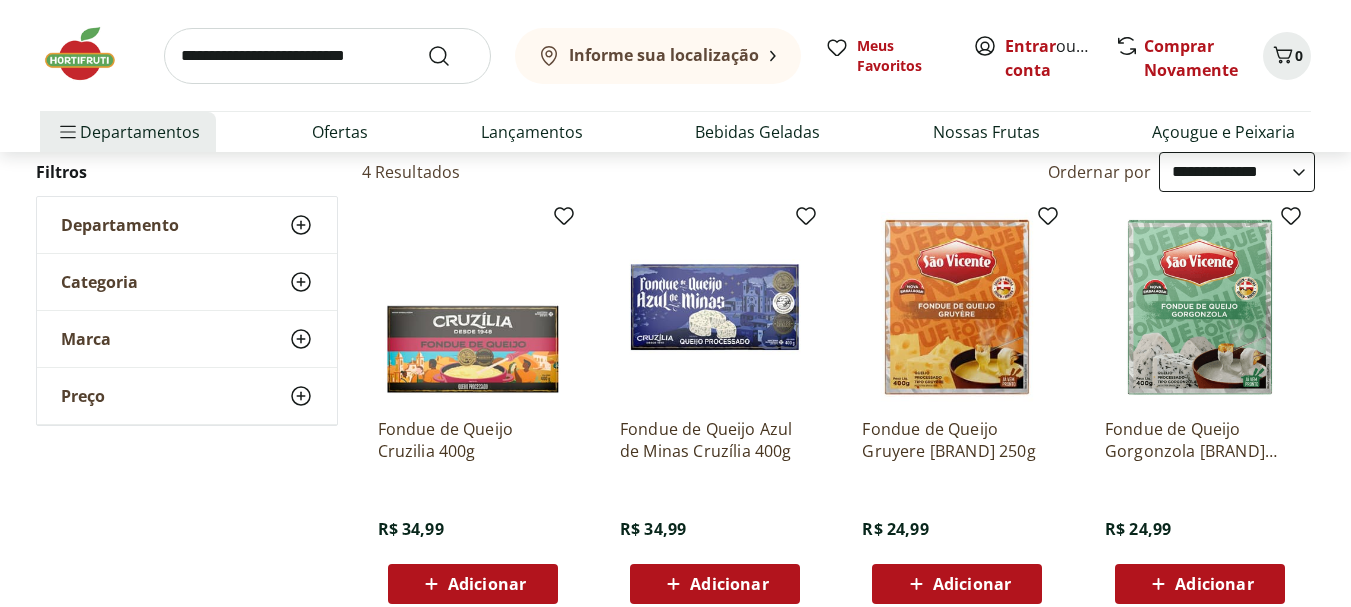 click on "Fondue de Queijo Gruyere São Vicente 250g" at bounding box center [957, 440] 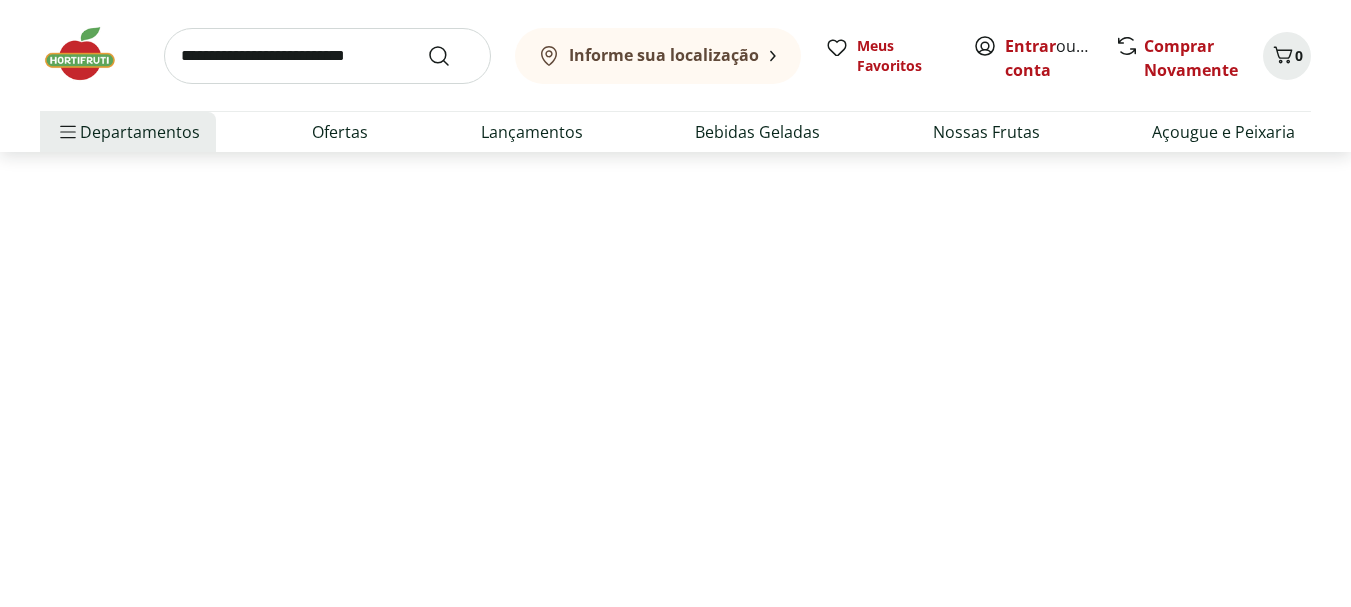 scroll, scrollTop: 0, scrollLeft: 0, axis: both 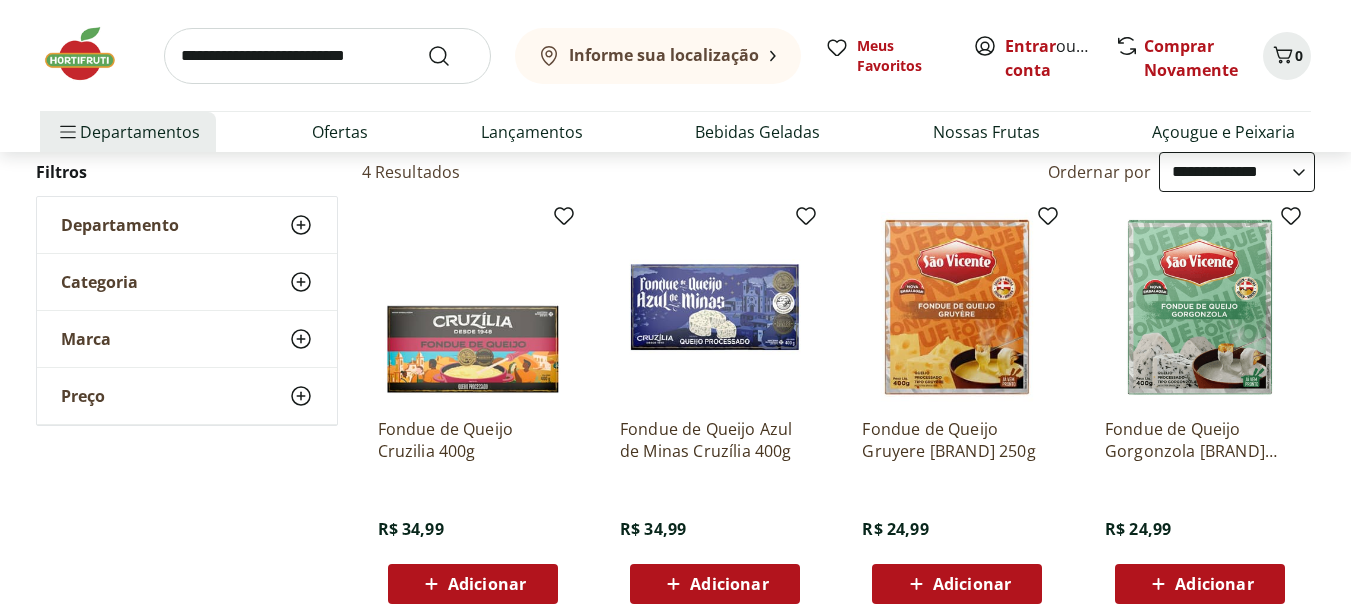 click at bounding box center [473, 307] 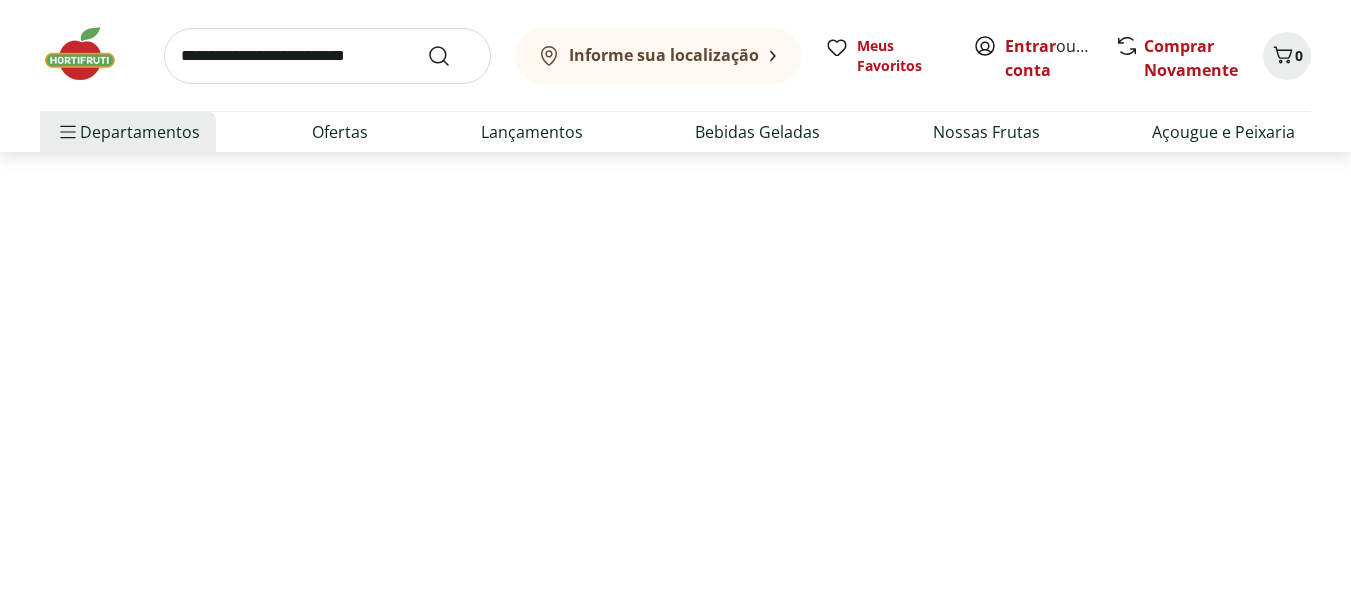 scroll, scrollTop: 0, scrollLeft: 0, axis: both 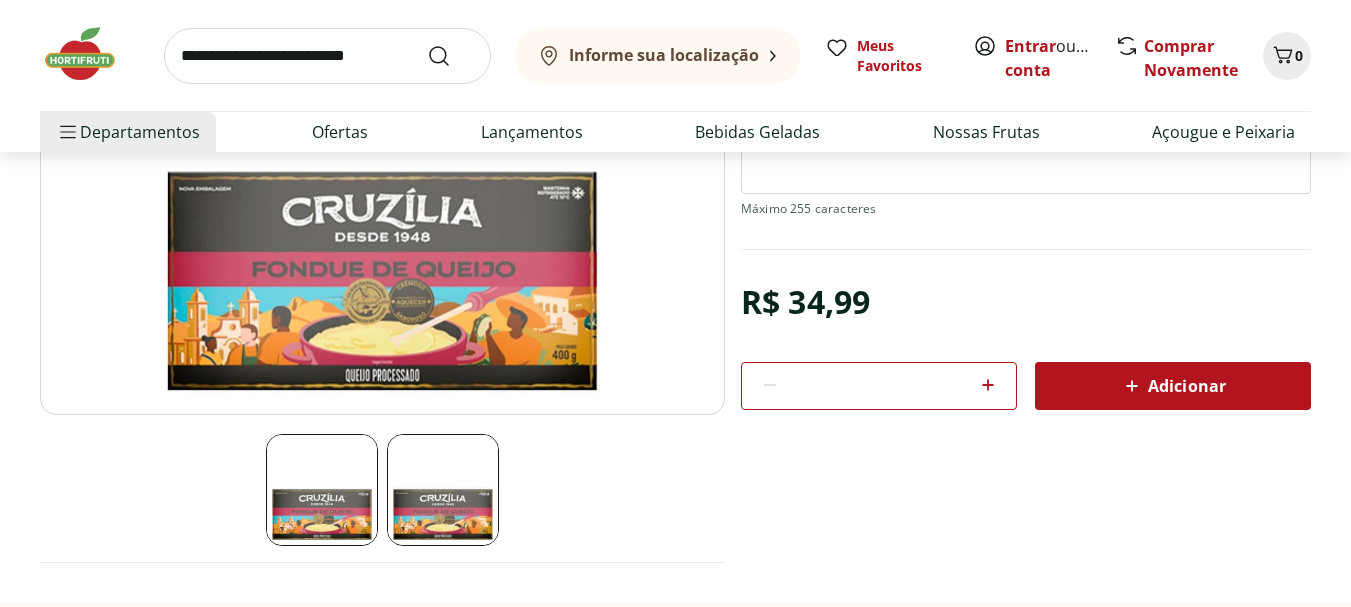 click at bounding box center (443, 490) 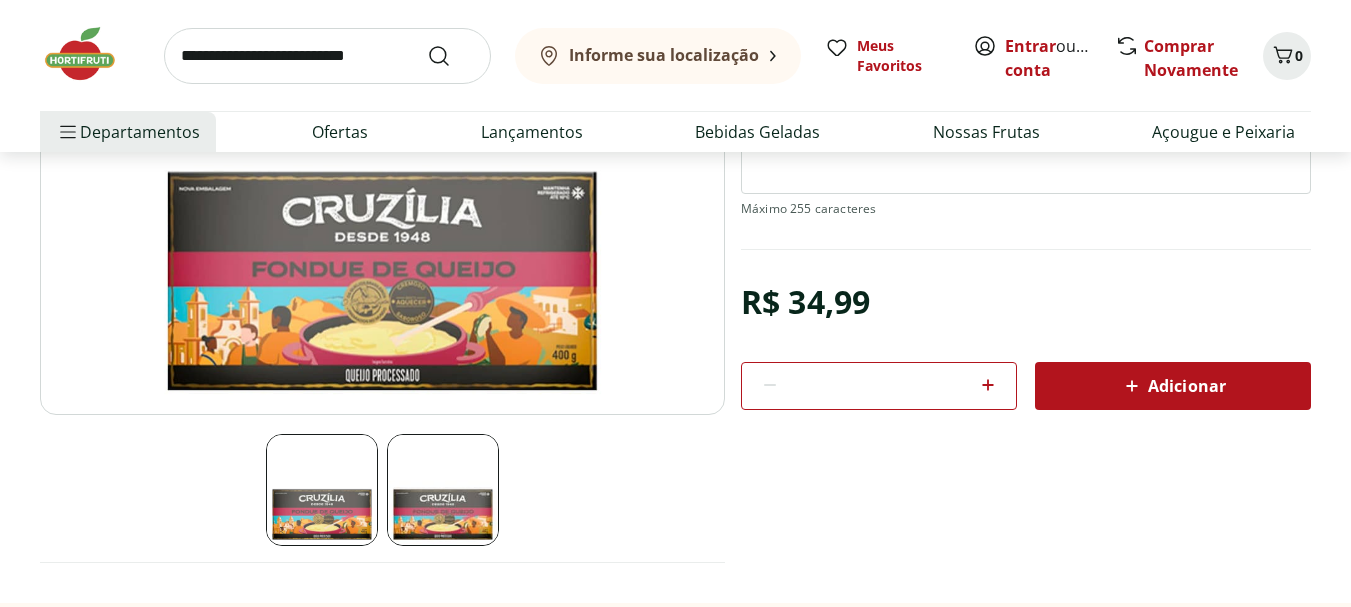 click at bounding box center (382, 490) 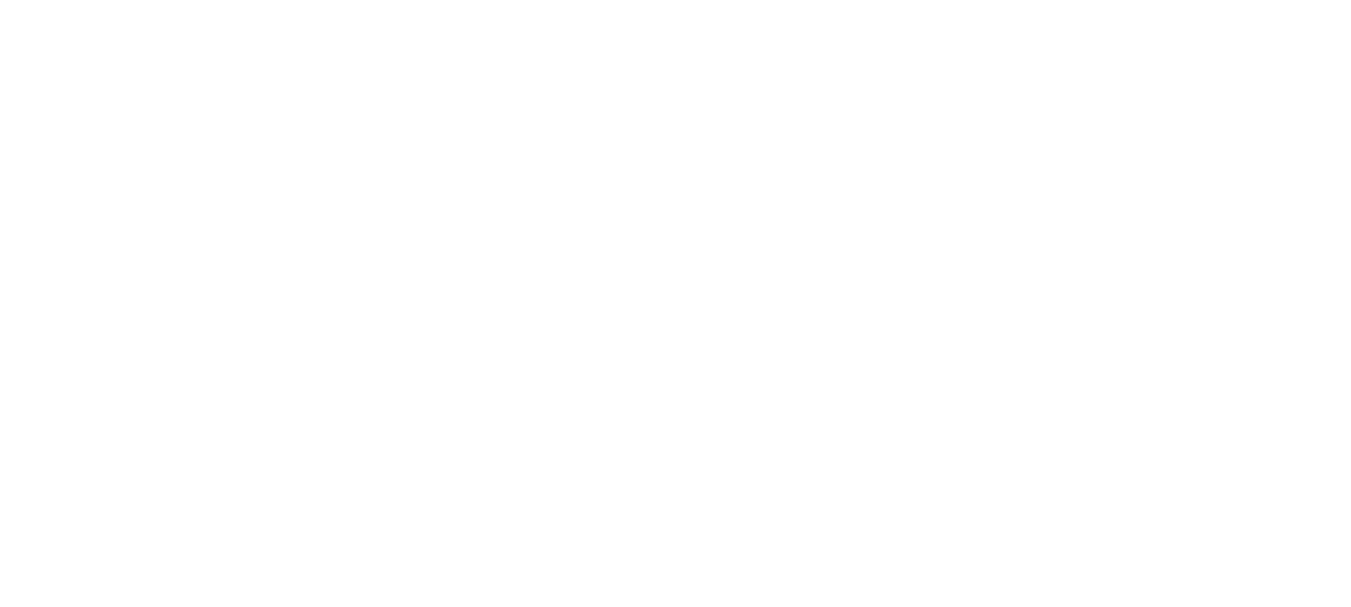scroll, scrollTop: 211, scrollLeft: 0, axis: vertical 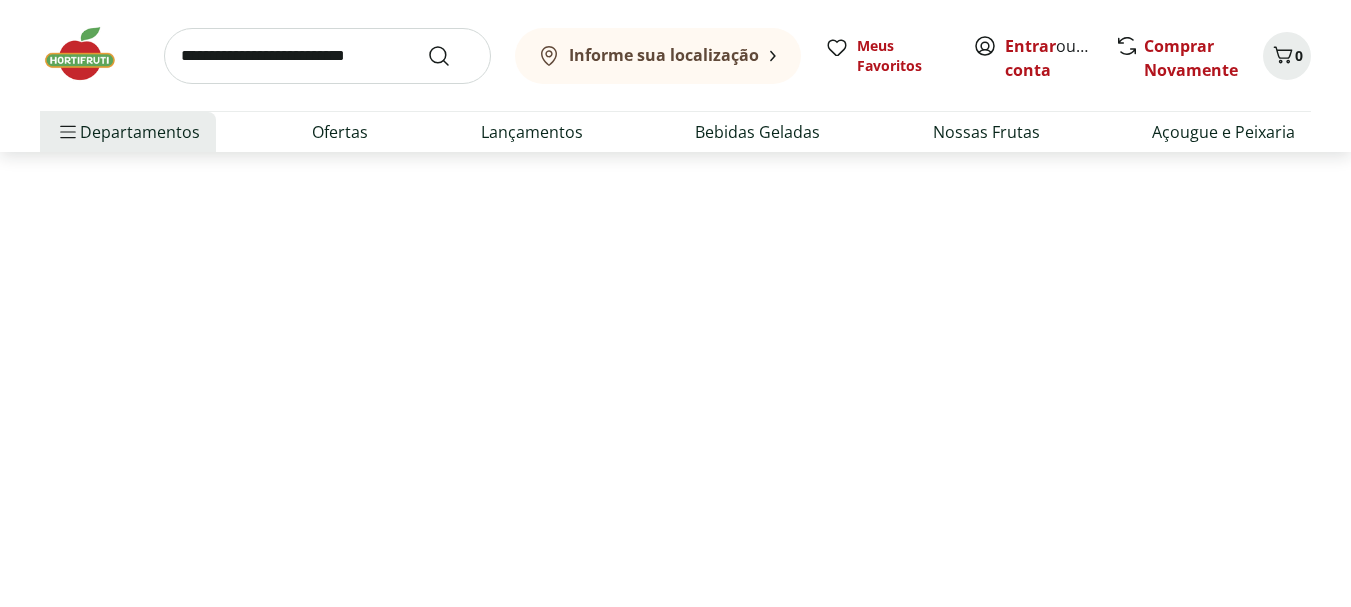 select on "**********" 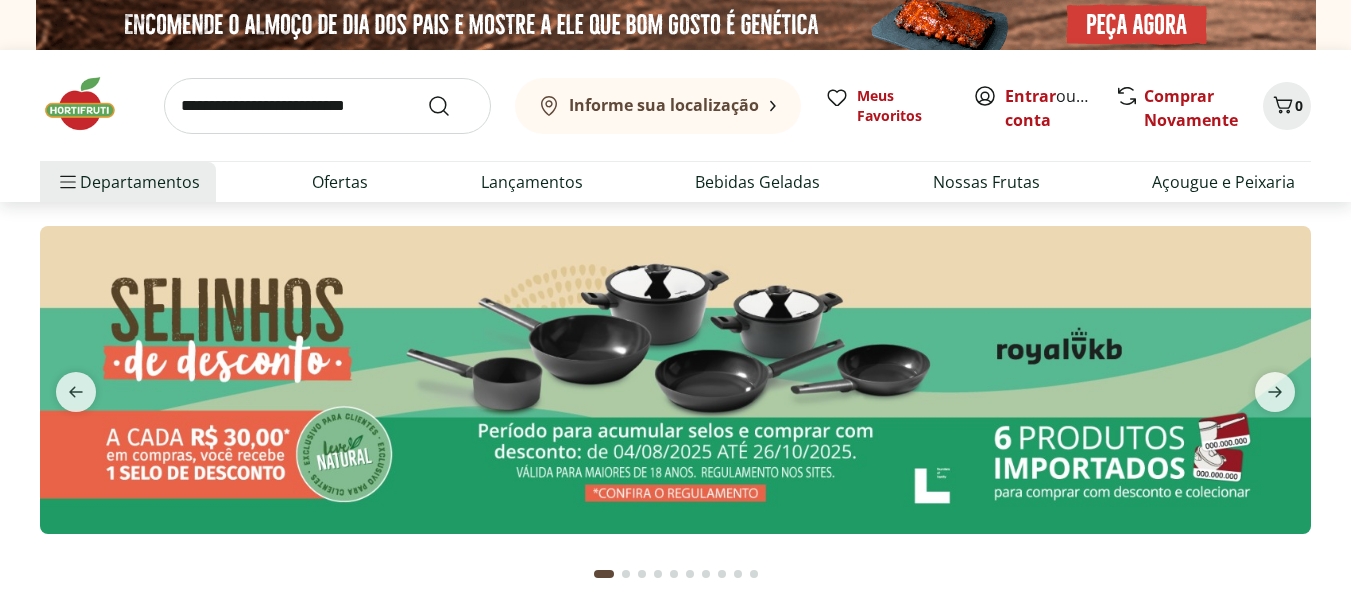 scroll, scrollTop: 0, scrollLeft: 0, axis: both 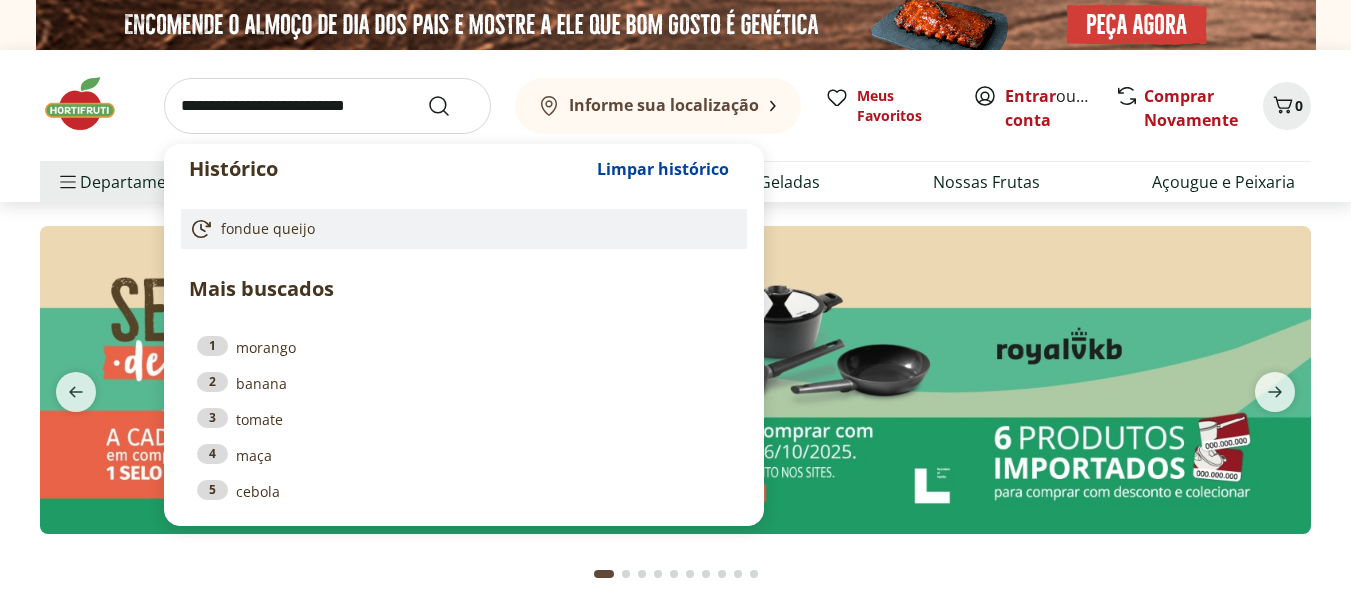 click on "fondue queijo" at bounding box center [268, 229] 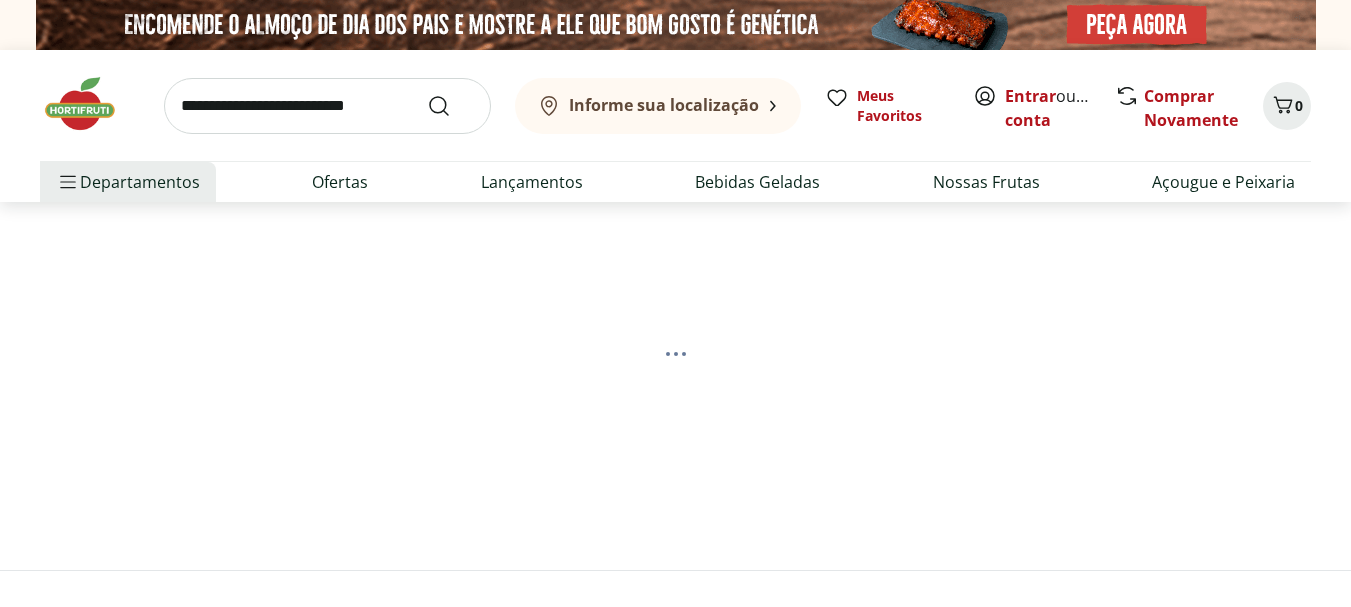 scroll, scrollTop: 0, scrollLeft: 0, axis: both 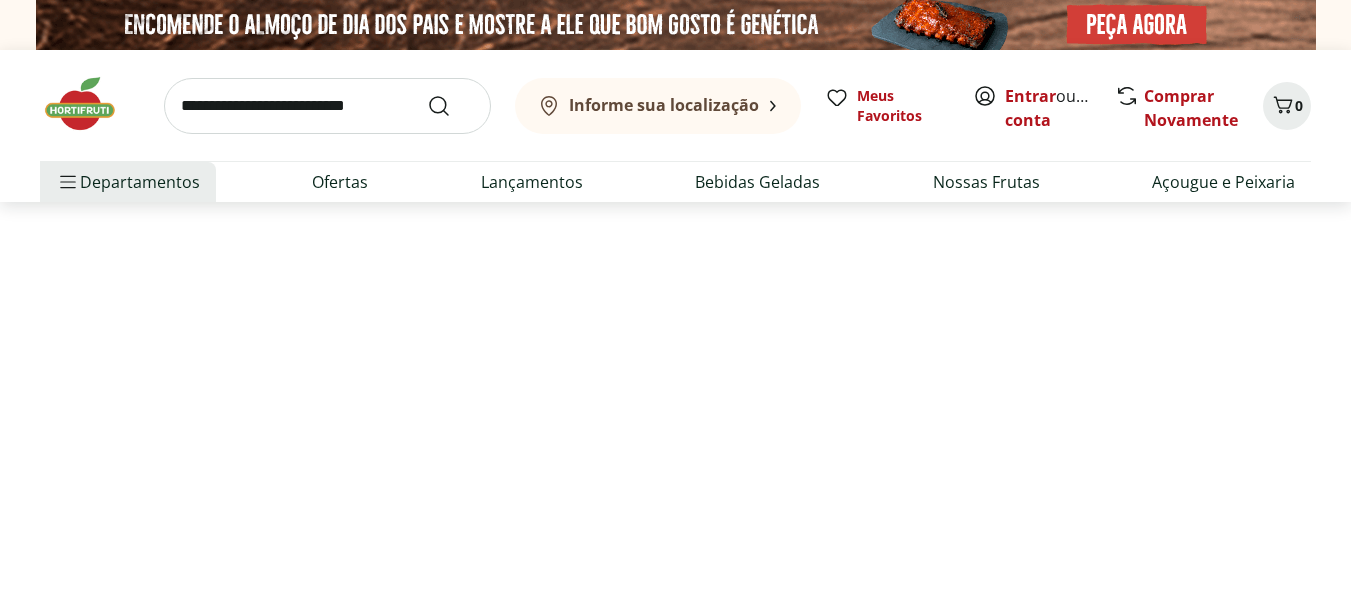 select on "**********" 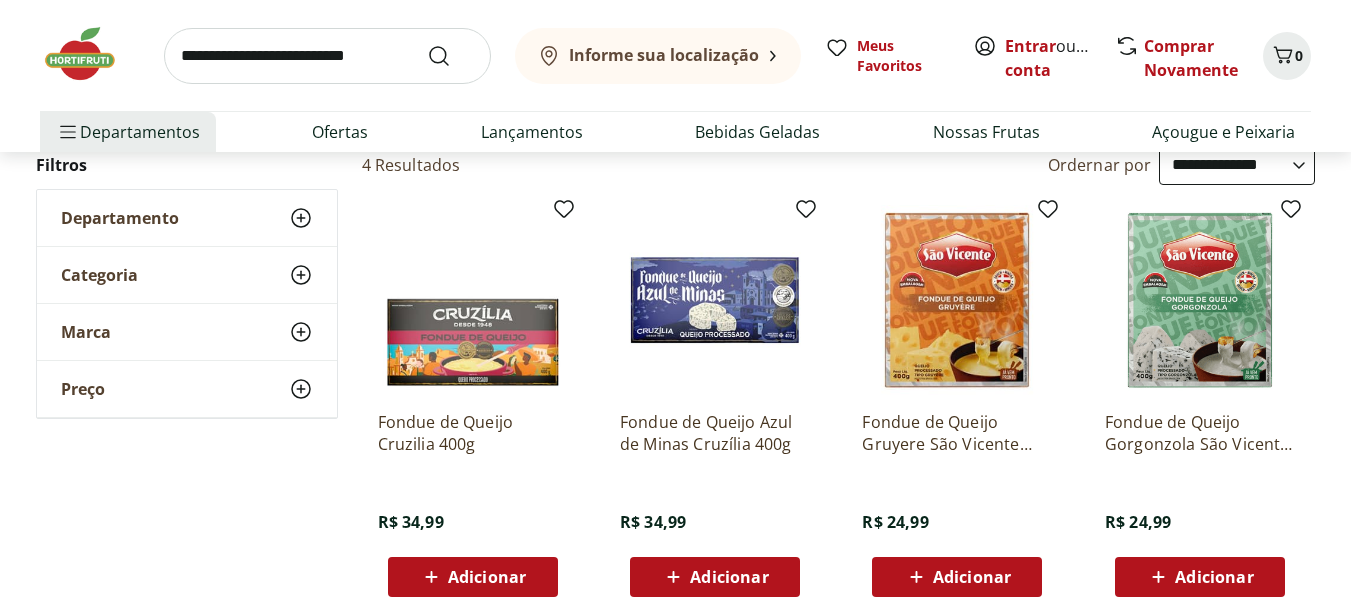 scroll, scrollTop: 248, scrollLeft: 0, axis: vertical 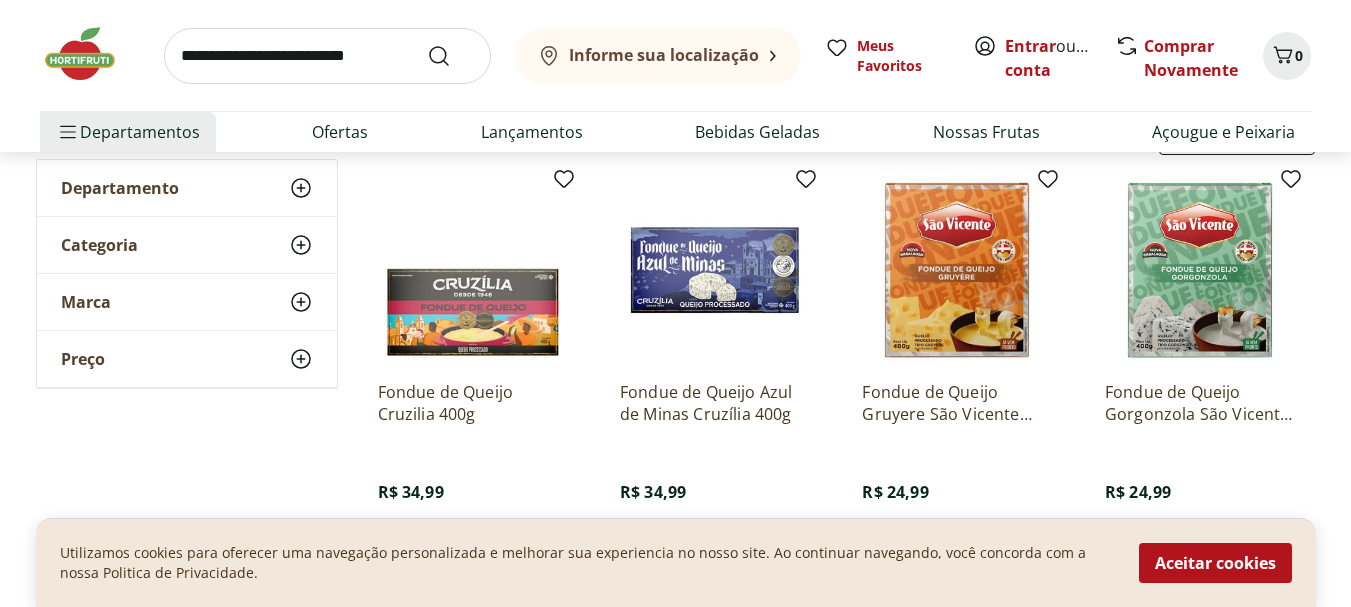 click at bounding box center (473, 270) 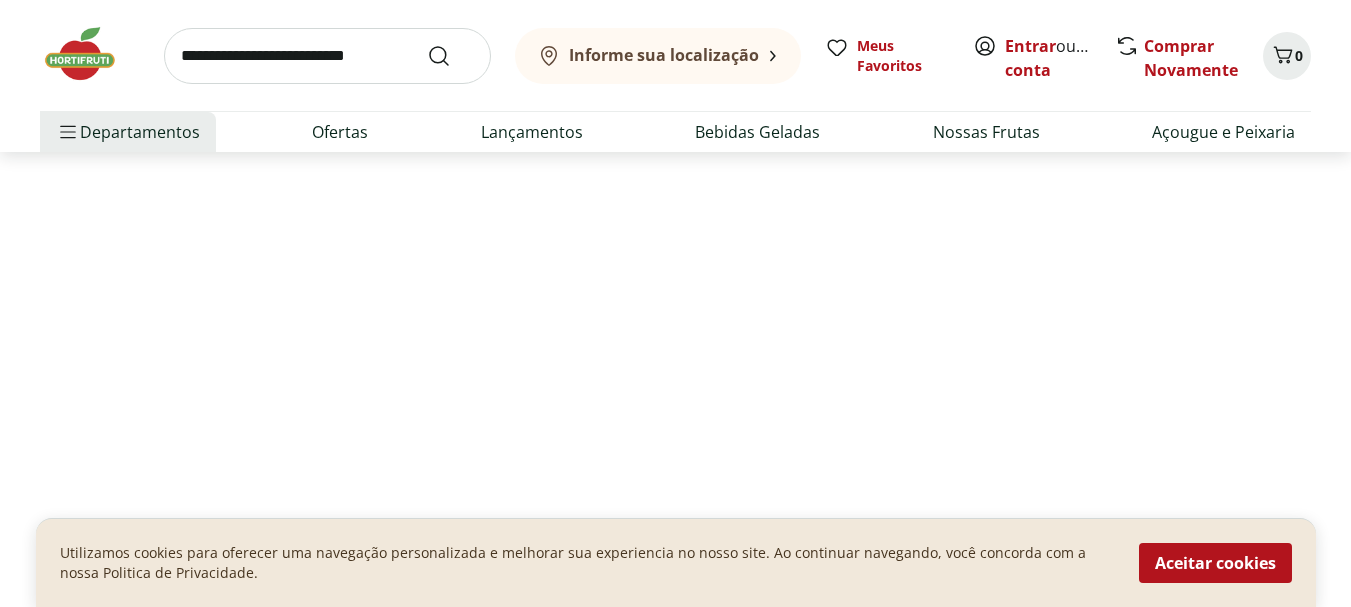 scroll, scrollTop: 0, scrollLeft: 0, axis: both 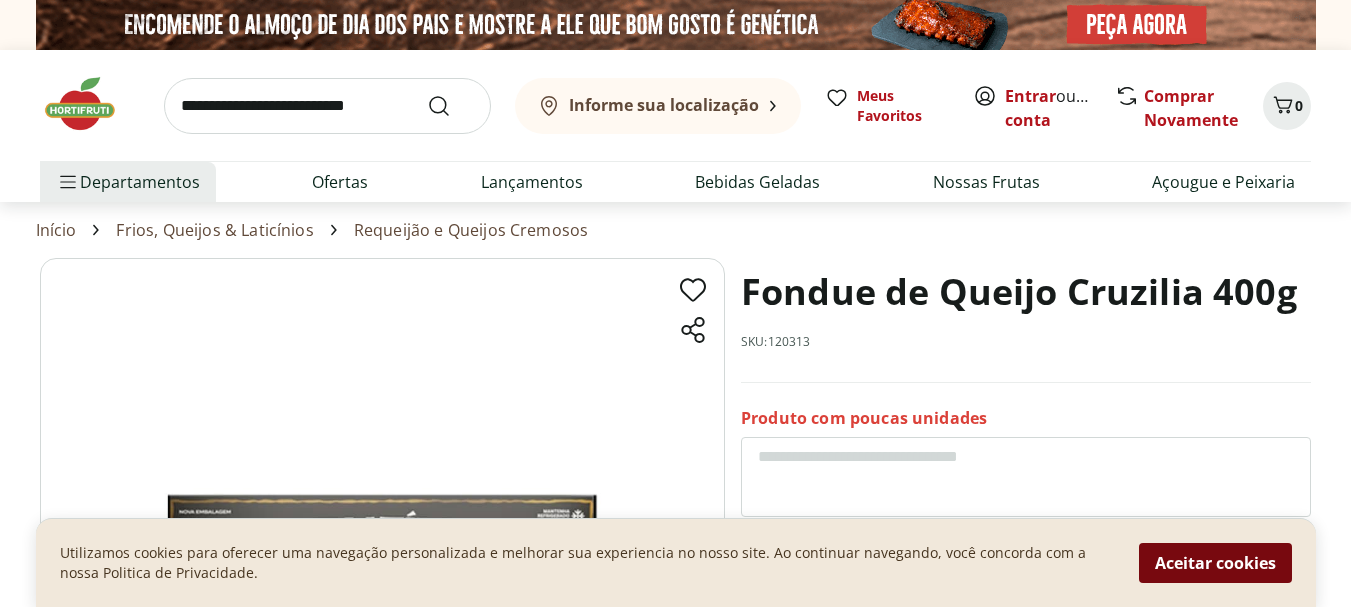 click on "Aceitar cookies" at bounding box center (1215, 563) 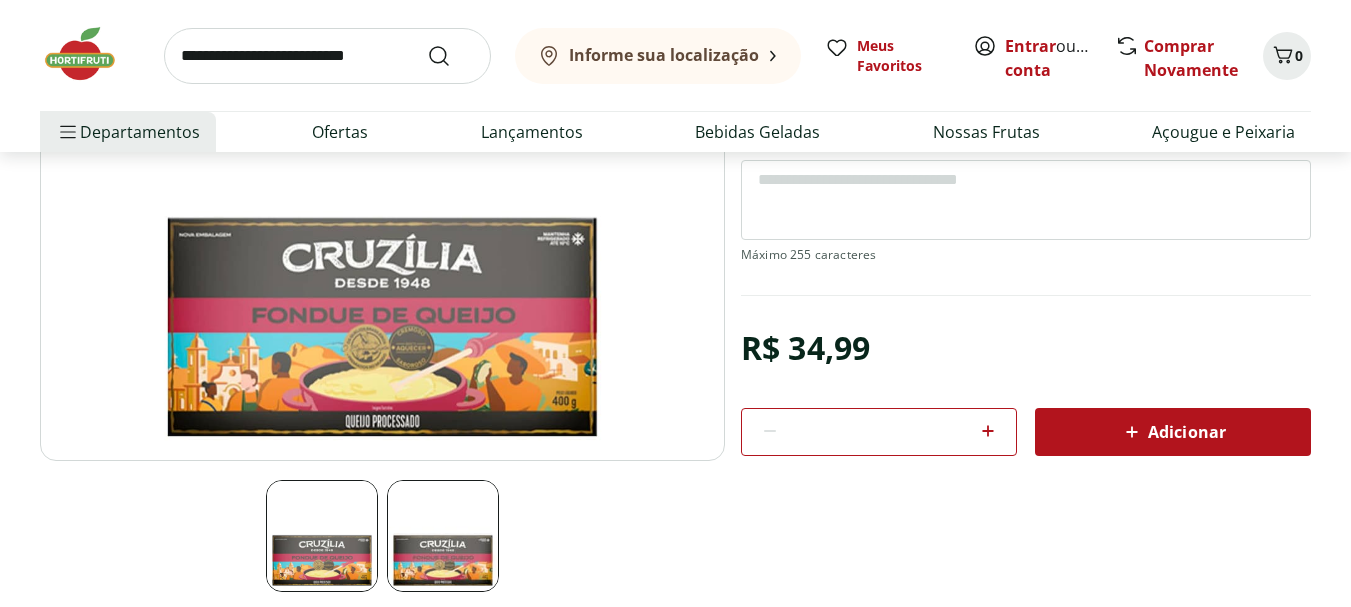 scroll, scrollTop: 284, scrollLeft: 0, axis: vertical 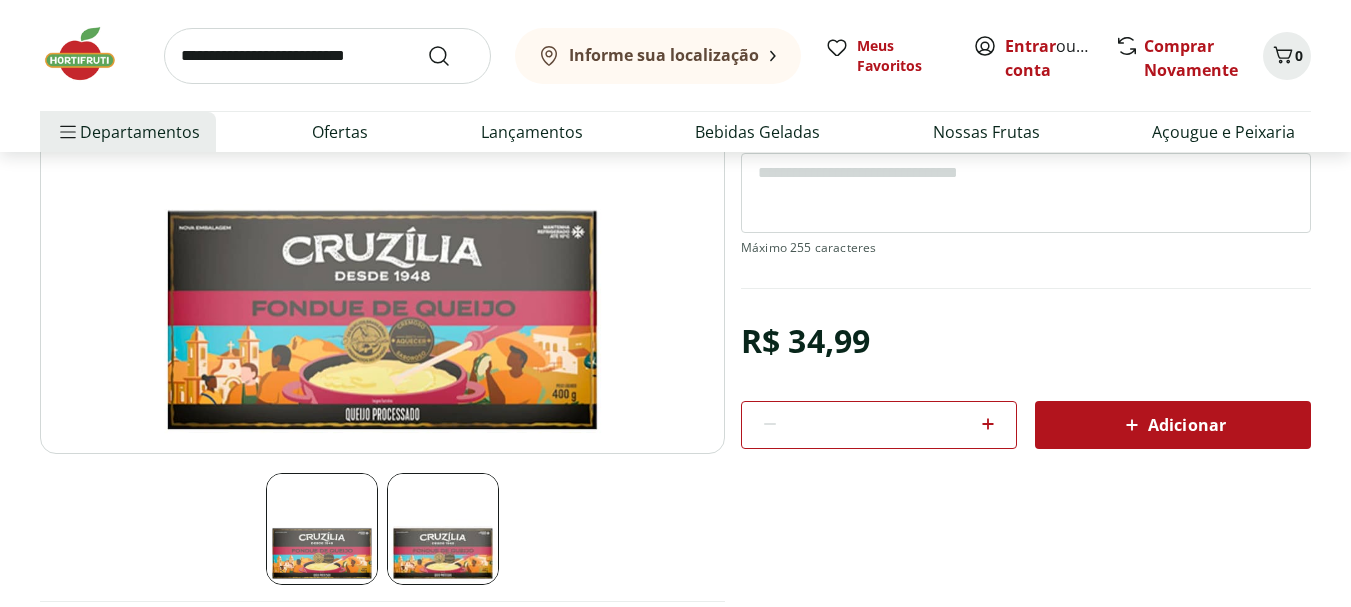 click at bounding box center (322, 529) 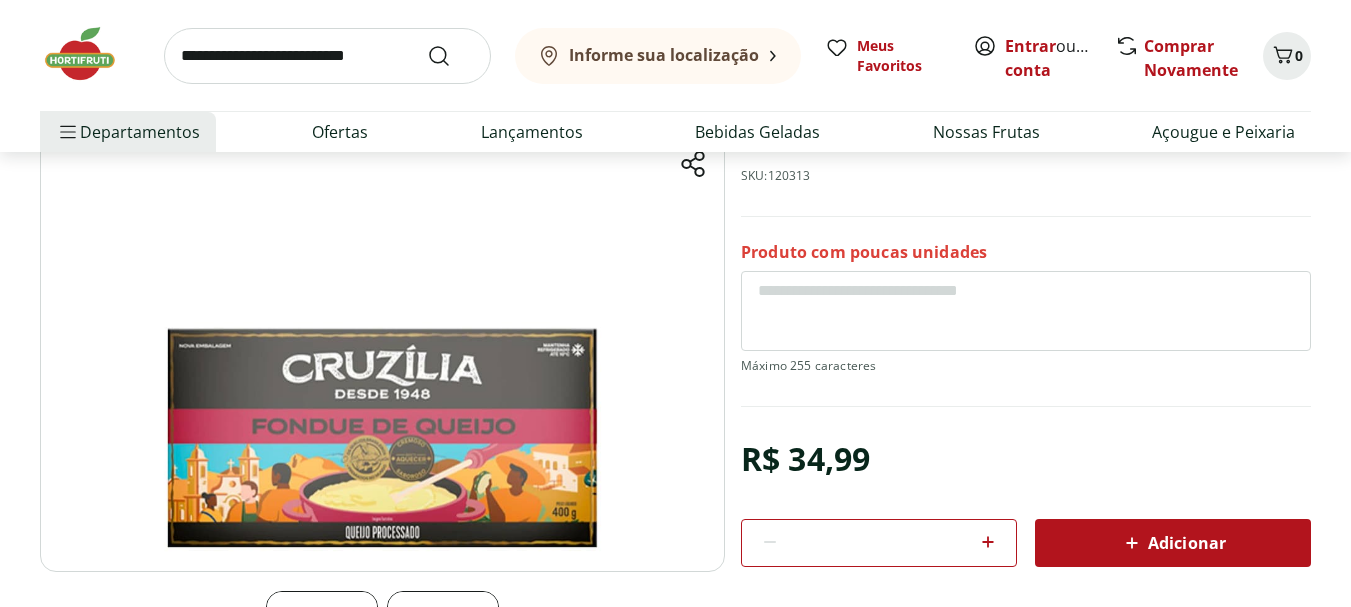 scroll, scrollTop: 104, scrollLeft: 0, axis: vertical 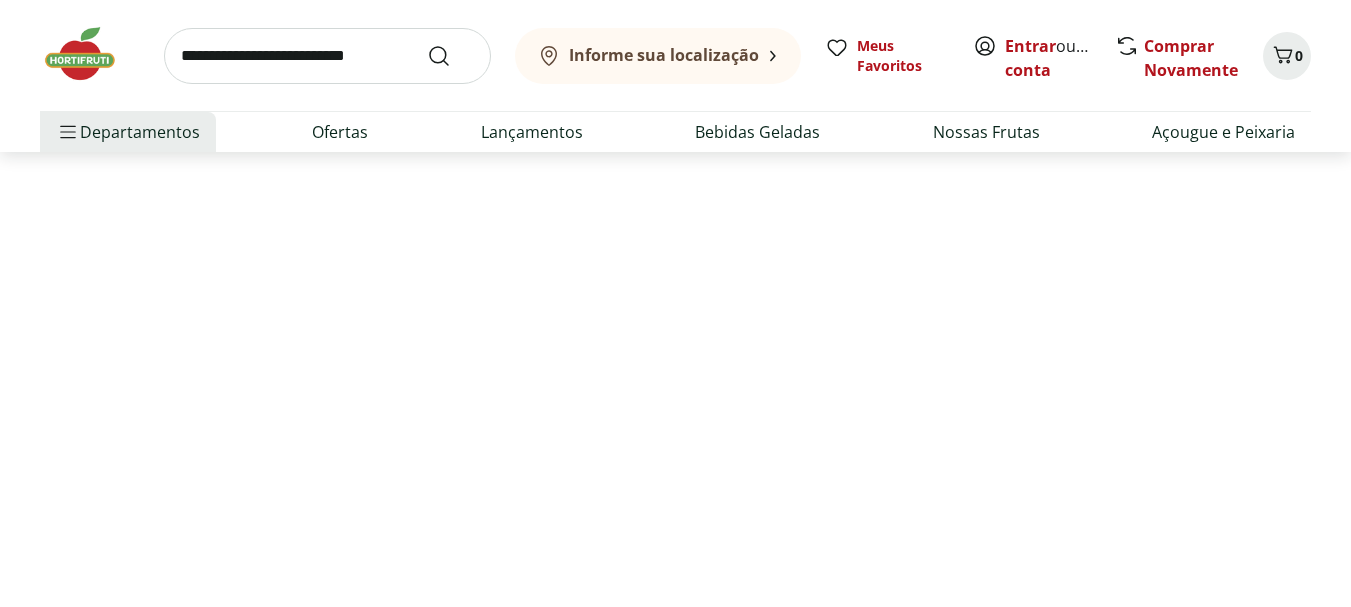 select on "**********" 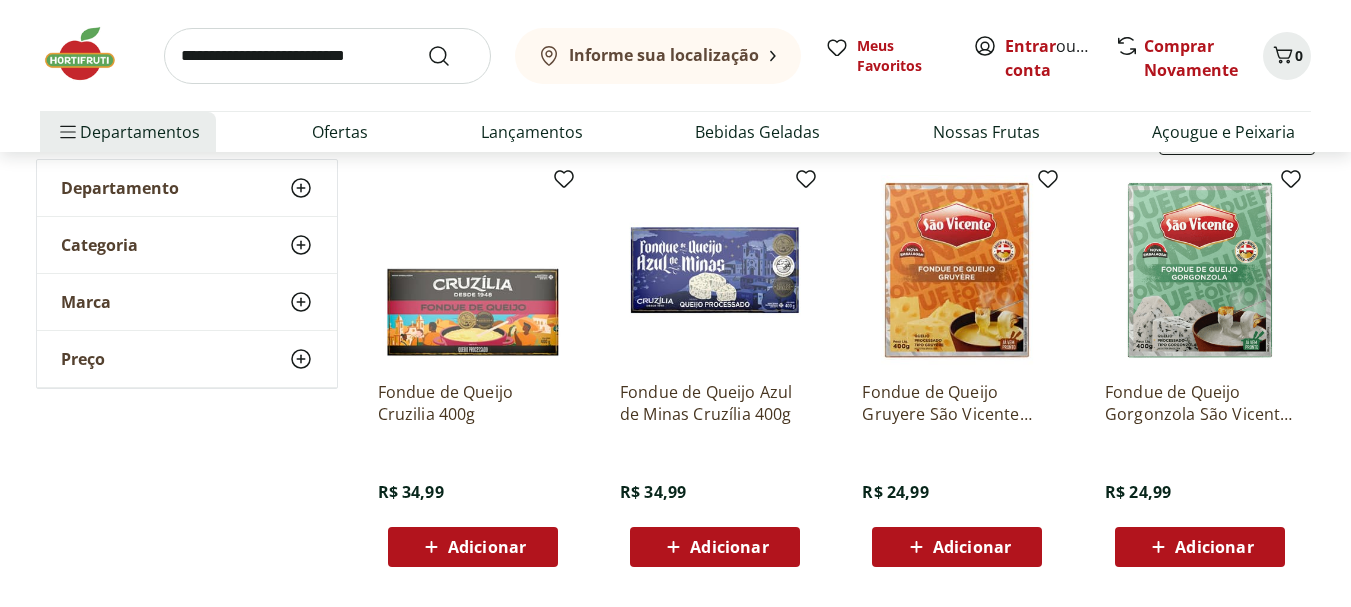 click on "Fondue de Queijo Azul de Minas Cruzília 400g" at bounding box center [715, 403] 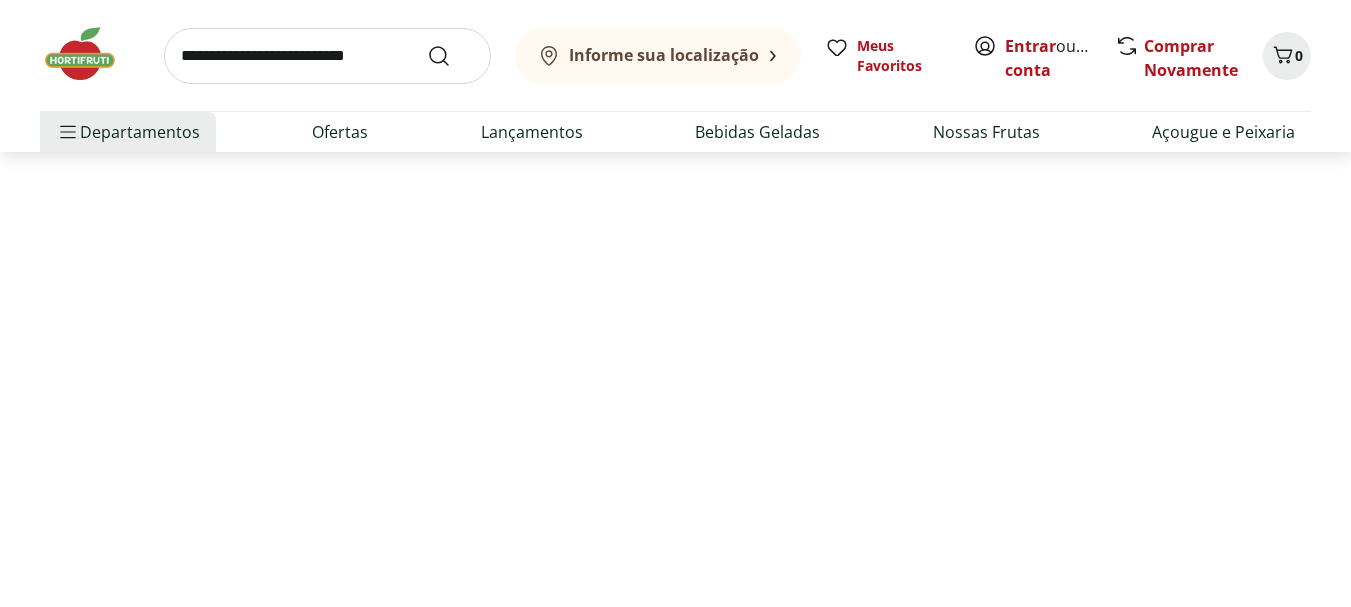 scroll, scrollTop: 0, scrollLeft: 0, axis: both 